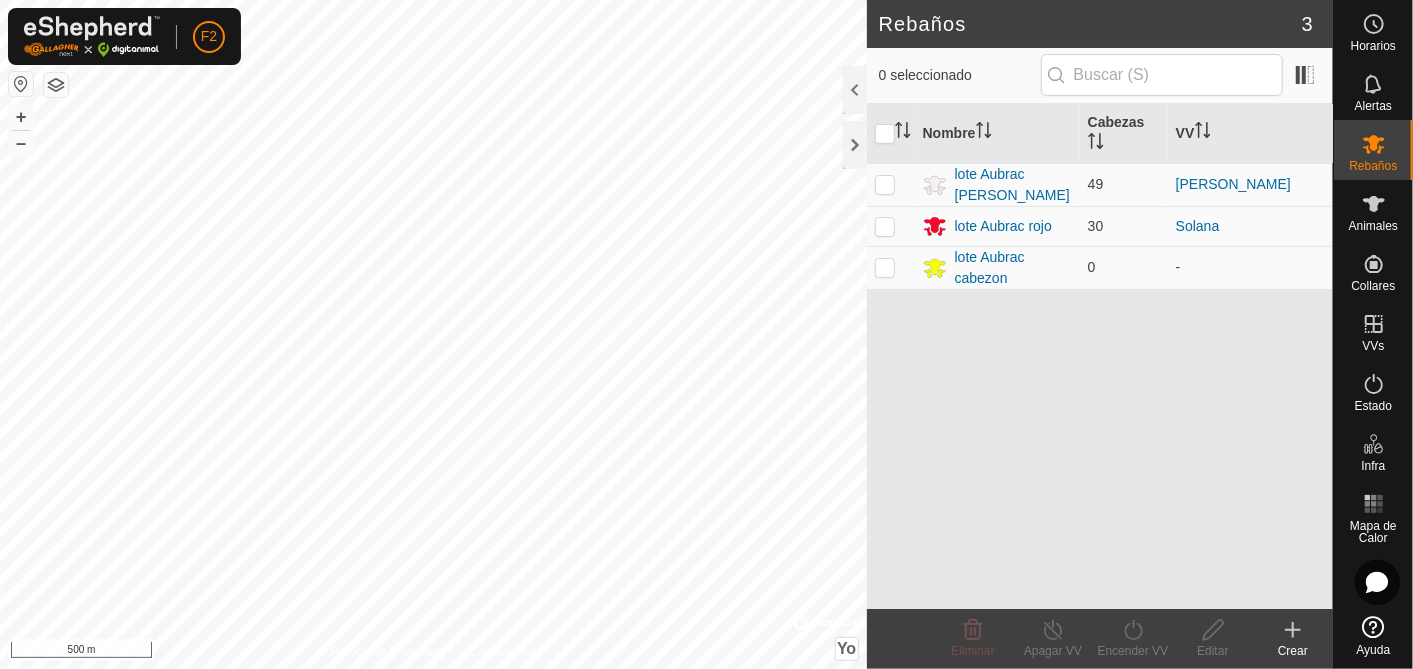 scroll, scrollTop: 0, scrollLeft: 0, axis: both 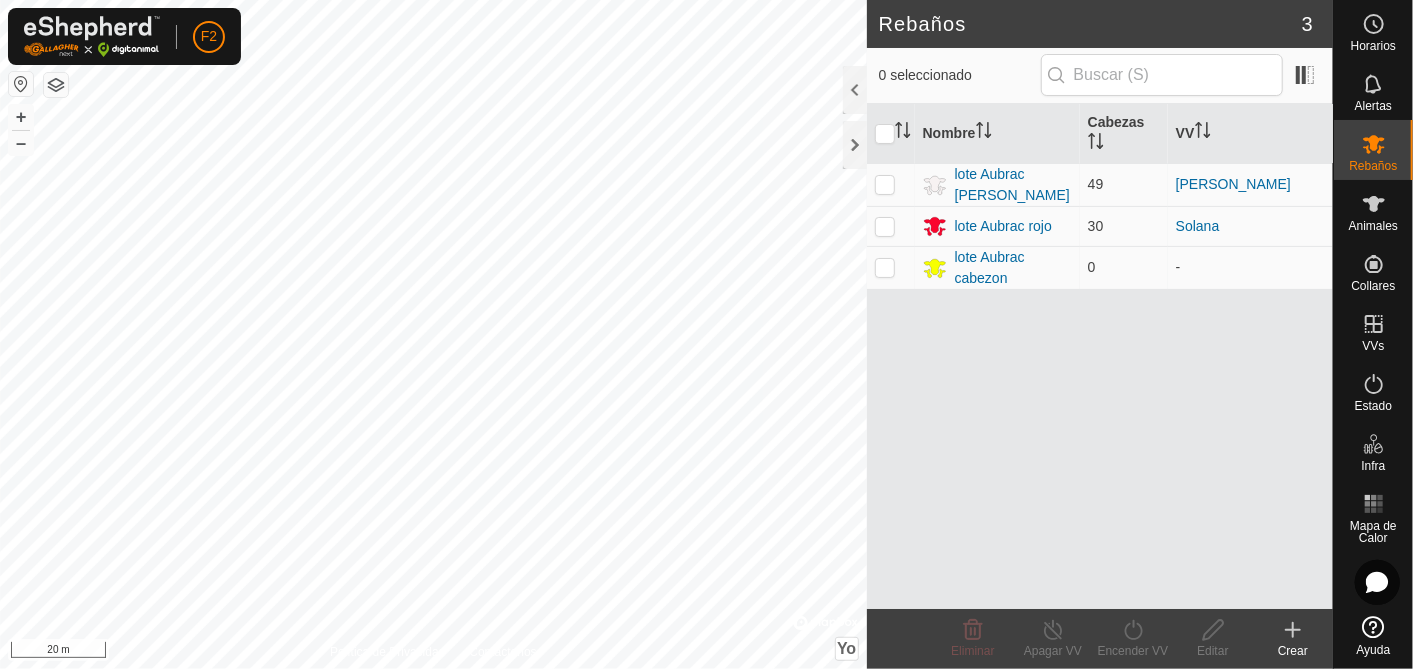 click on "Rebaños 3  0 seleccionado   Nombre   [PERSON_NAME]  lote Aubrac [PERSON_NAME] 49 [PERSON_NAME] Aubrac rojo 30 Solana lote Aubrac cabezon 0  -  Eliminar  Apagar VV   Encender VV   Editar   Crear  Política de Privacidad Contáctenos
FR1533201316
3160173569
lote Aubrac rojo
Solana + – ⇧ Yo ©  Mapbox , ©  OpenStreetMap ,  Improve this map 20 m" 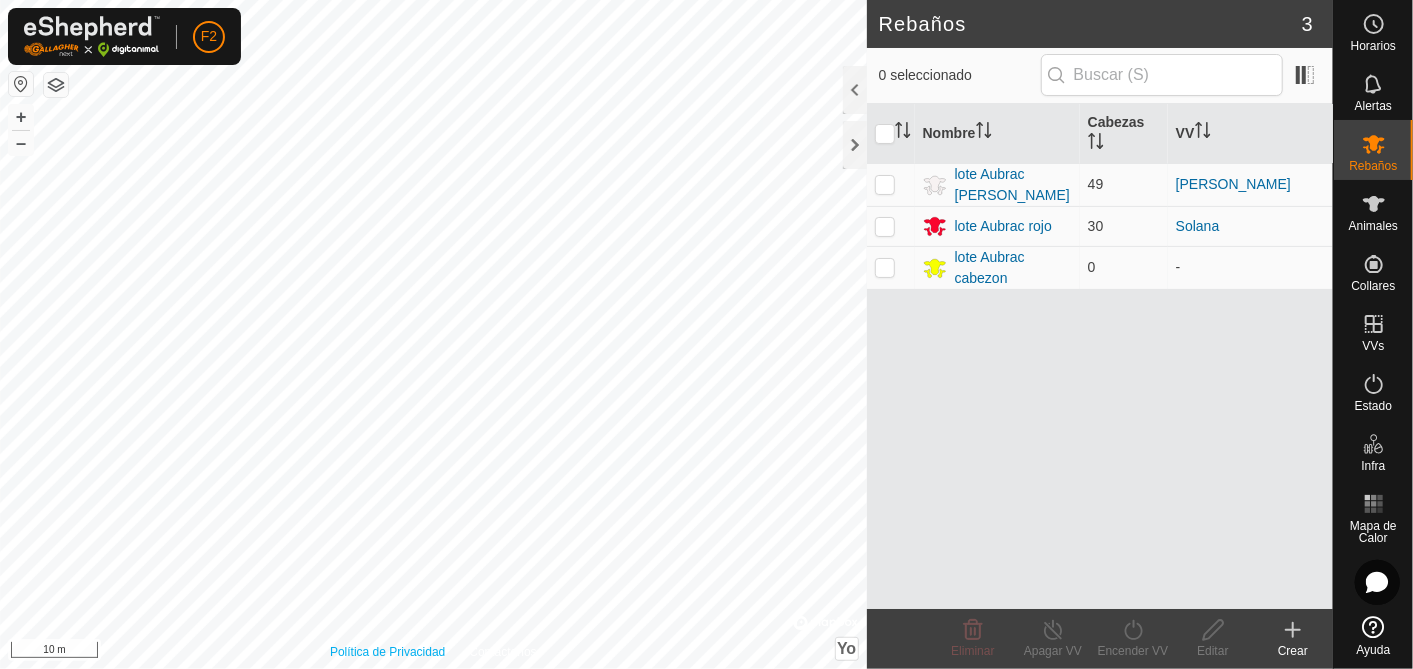 click on "Política de Privacidad Contáctenos
FR1533201316
3160173569
lote Aubrac rojo
[PERSON_NAME] + – ⇧ Yo ©  Mapbox , ©  OpenStreetMap ,  Improve this map 10 m" at bounding box center [433, 334] 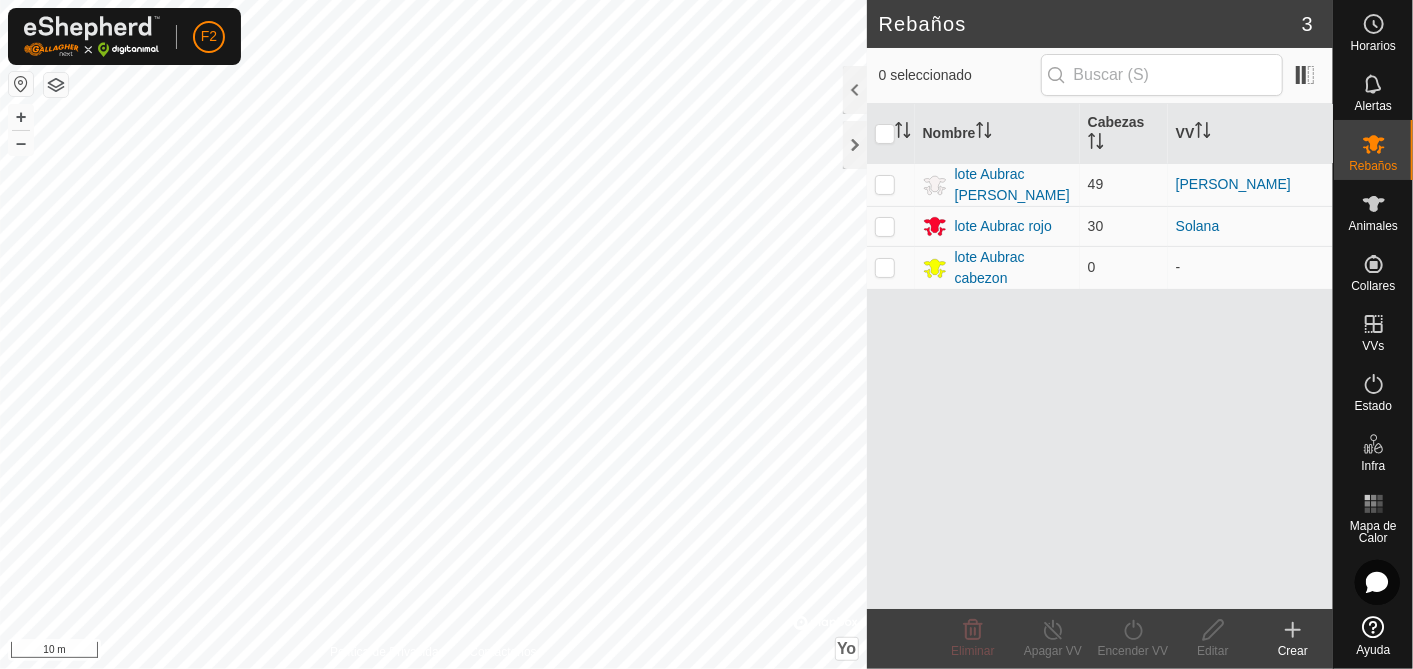 click on "F2 Horarios Alertas Rebaños Animales Collares VVs Estado Infra Mapa de Calor Ayuda Rebaños 3  0 seleccionado   Nombre   [PERSON_NAME]  lote Aubrac [PERSON_NAME] 49 [PERSON_NAME] Aubrac rojo 30 Solana lote Aubrac cabezon 0  -  Eliminar  Apagar VV   Encender VV   Editar   Crear  Política de Privacidad Contáctenos
FR1533201316
3160173569
lote Aubrac rojo
[PERSON_NAME] + – ⇧ Yo ©  Mapbox , ©  OpenStreetMap ,  Improve this map 10 m" at bounding box center [706, 334] 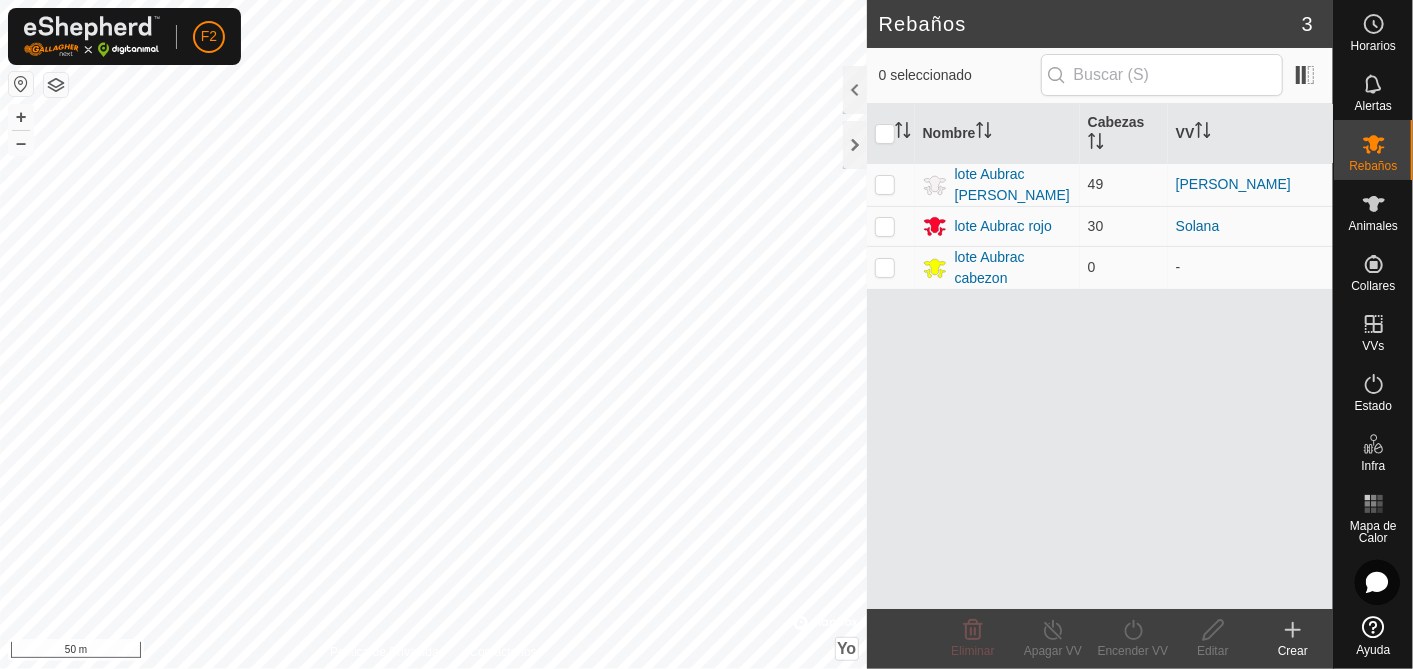 click on "F2 Horarios Alertas Rebaños Animales Collares VVs Estado Infra Mapa de Calor Ayuda Rebaños 3  0 seleccionado   Nombre   [PERSON_NAME]  lote Aubrac [PERSON_NAME] 49 [PERSON_NAME] Aubrac rojo 30 Solana lote Aubrac cabezon 0  -  Eliminar  Apagar VV   Encender VV   Editar   Crear  Política de Privacidad Contáctenos
FR1533201316
3160173569
lote Aubrac rojo
Solana + – ⇧ Yo ©  Mapbox , ©  OpenStreetMap ,  Improve this map 50 m" at bounding box center [706, 334] 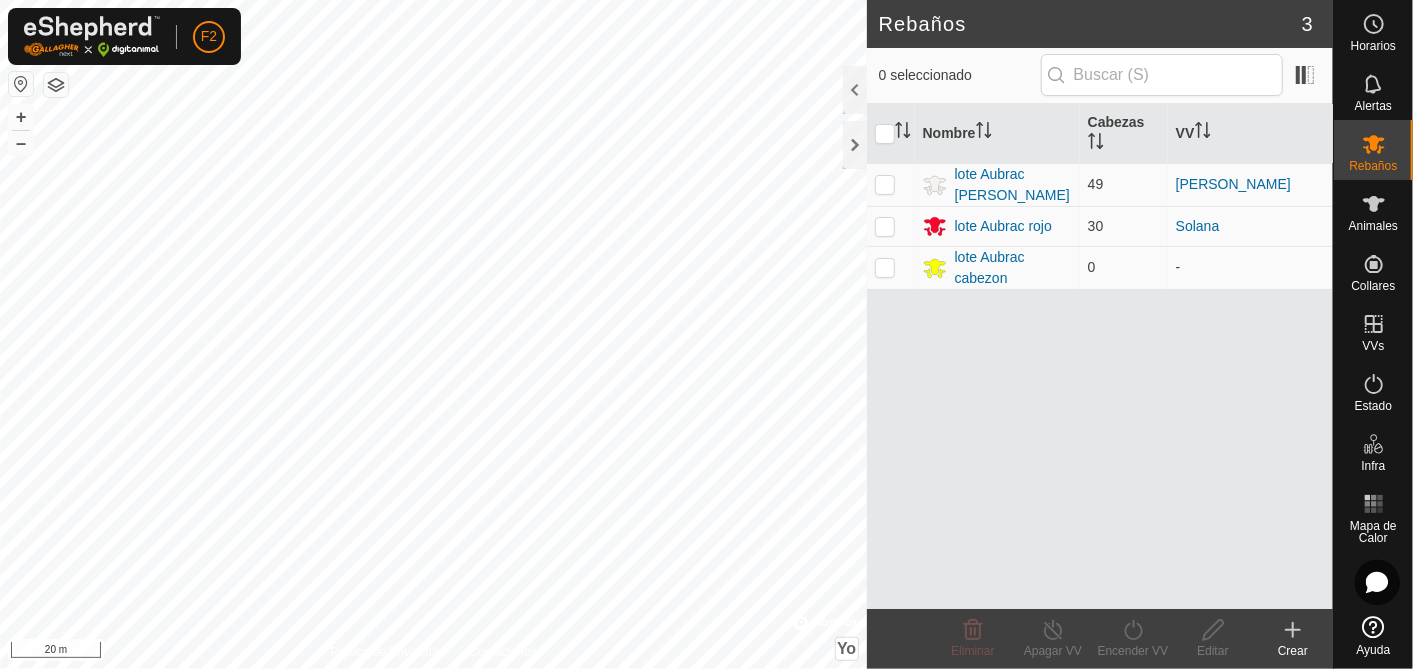 click on "F2 Horarios Alertas Rebaños Animales Collares VVs Estado Infra Mapa de Calor Ayuda Rebaños 3  0 seleccionado   Nombre   [PERSON_NAME]  lote Aubrac [PERSON_NAME] 49 [PERSON_NAME] Aubrac rojo 30 Solana lote Aubrac cabezon 0  -  Eliminar  Apagar VV   Encender VV   Editar   Crear  Política de Privacidad Contáctenos
FR1533201316
3160173569
lote Aubrac rojo
Solana + – ⇧ Yo ©  Mapbox , ©  OpenStreetMap ,  Improve this map 20 m" at bounding box center (706, 334) 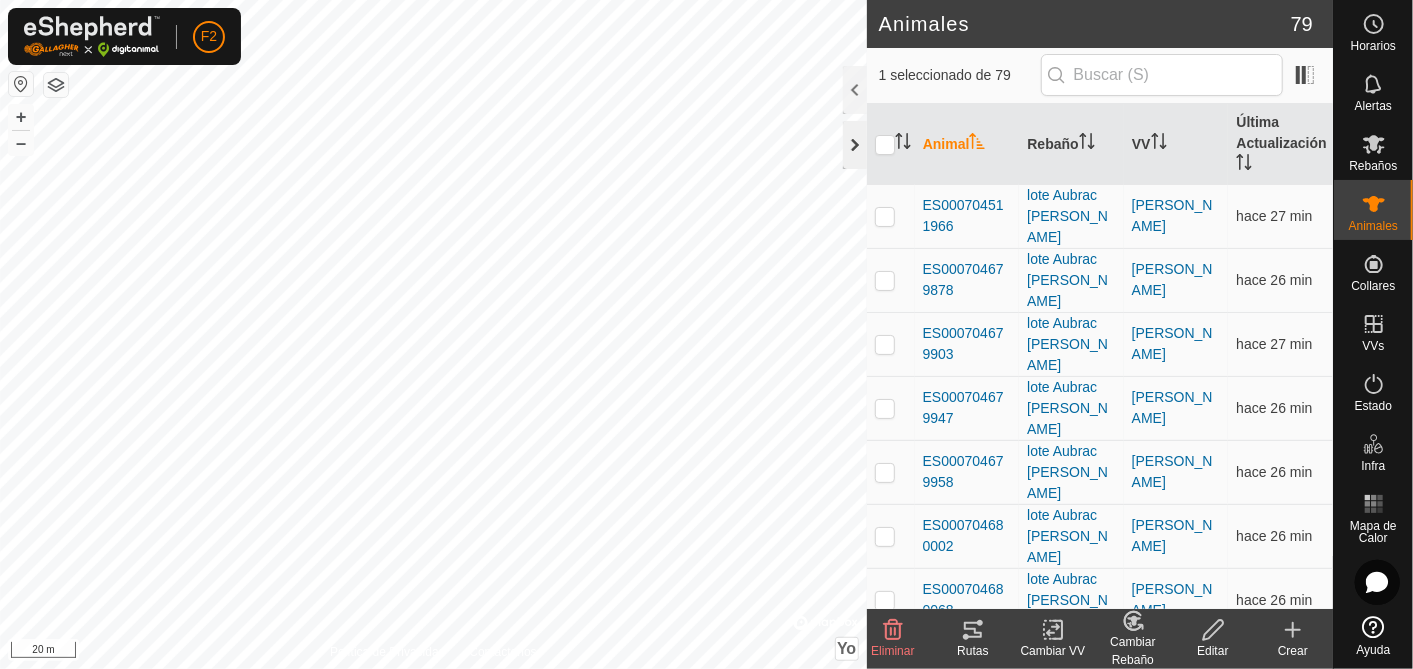 click 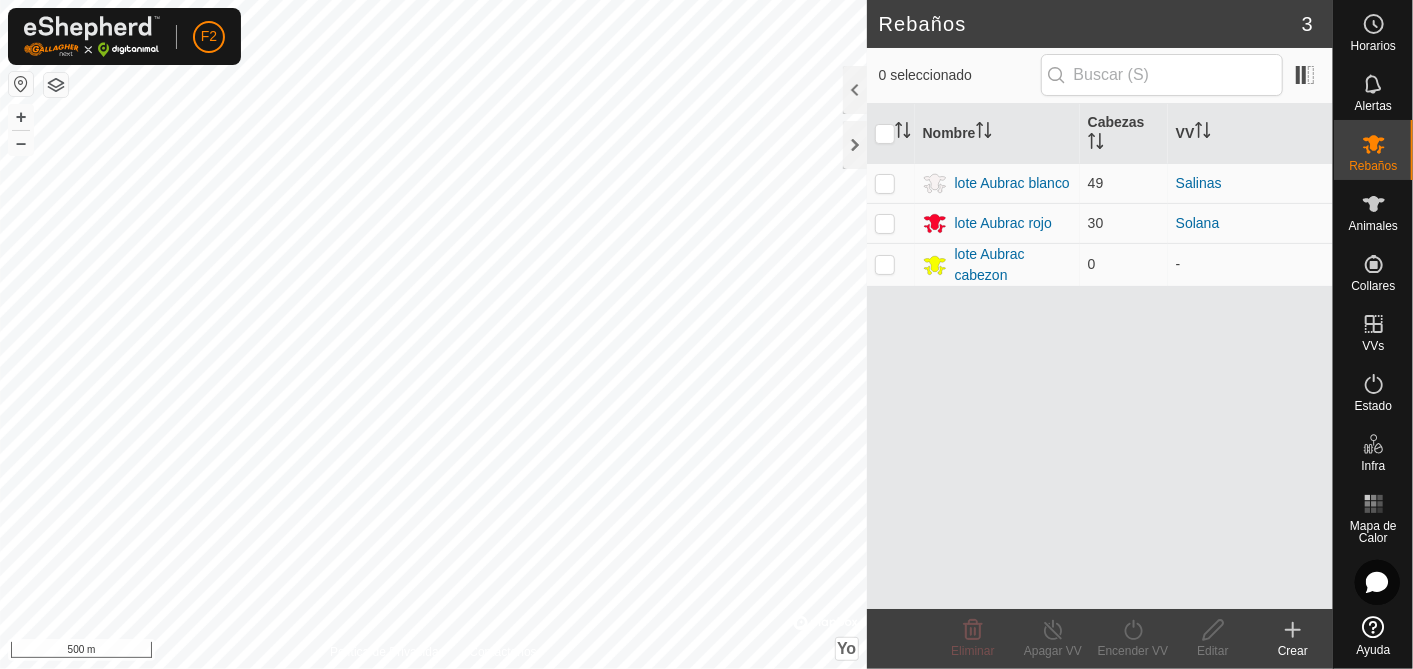 scroll, scrollTop: 0, scrollLeft: 0, axis: both 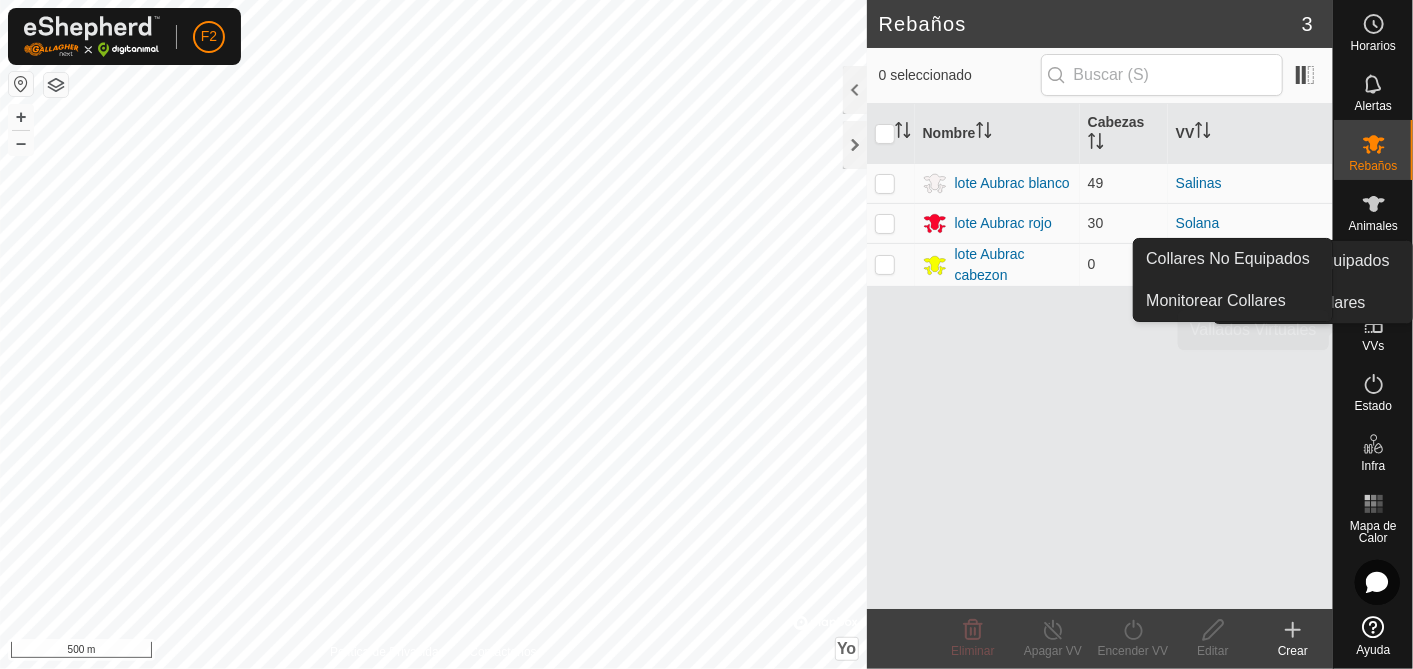 click 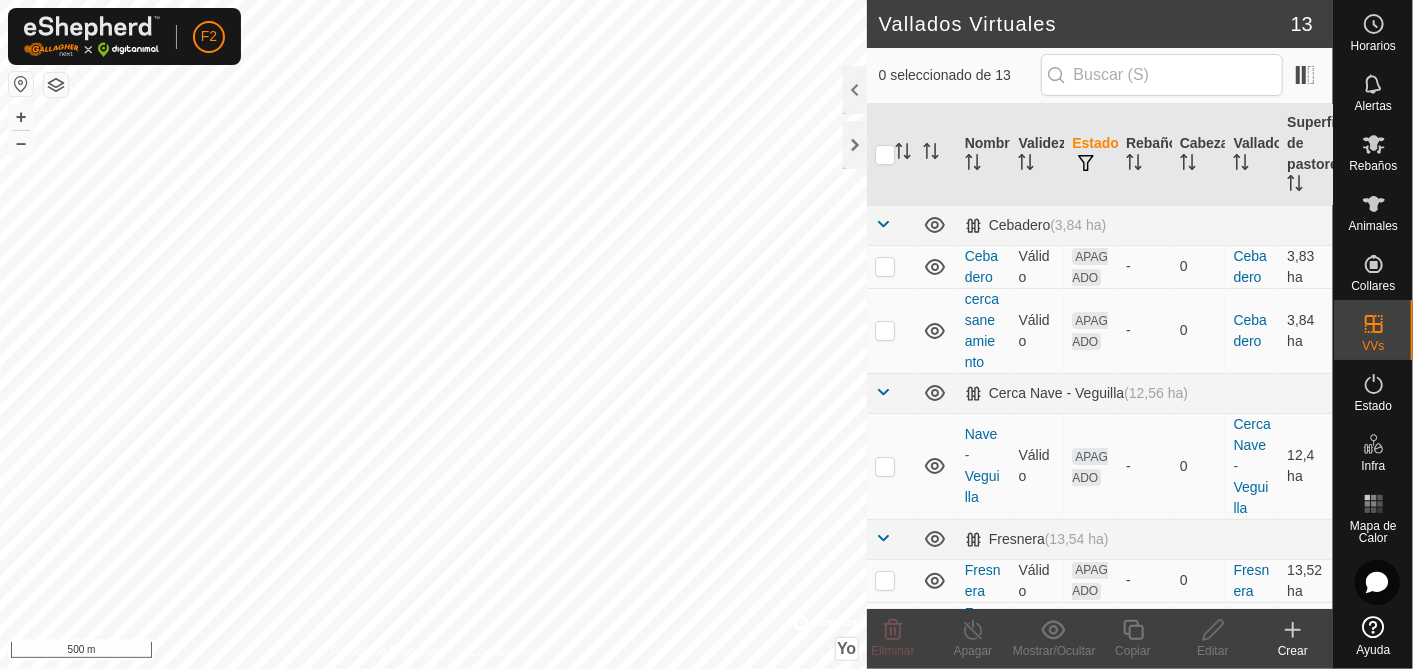 click 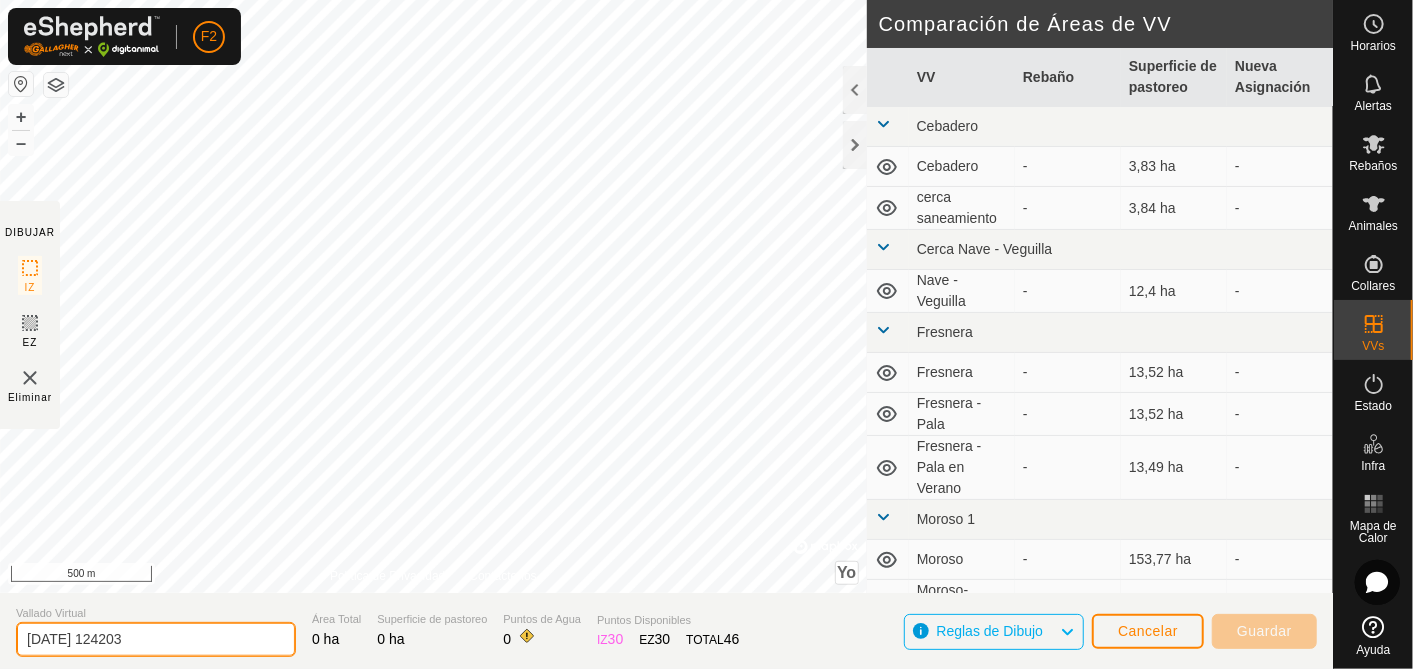 drag, startPoint x: 146, startPoint y: 644, endPoint x: 189, endPoint y: 657, distance: 44.922153 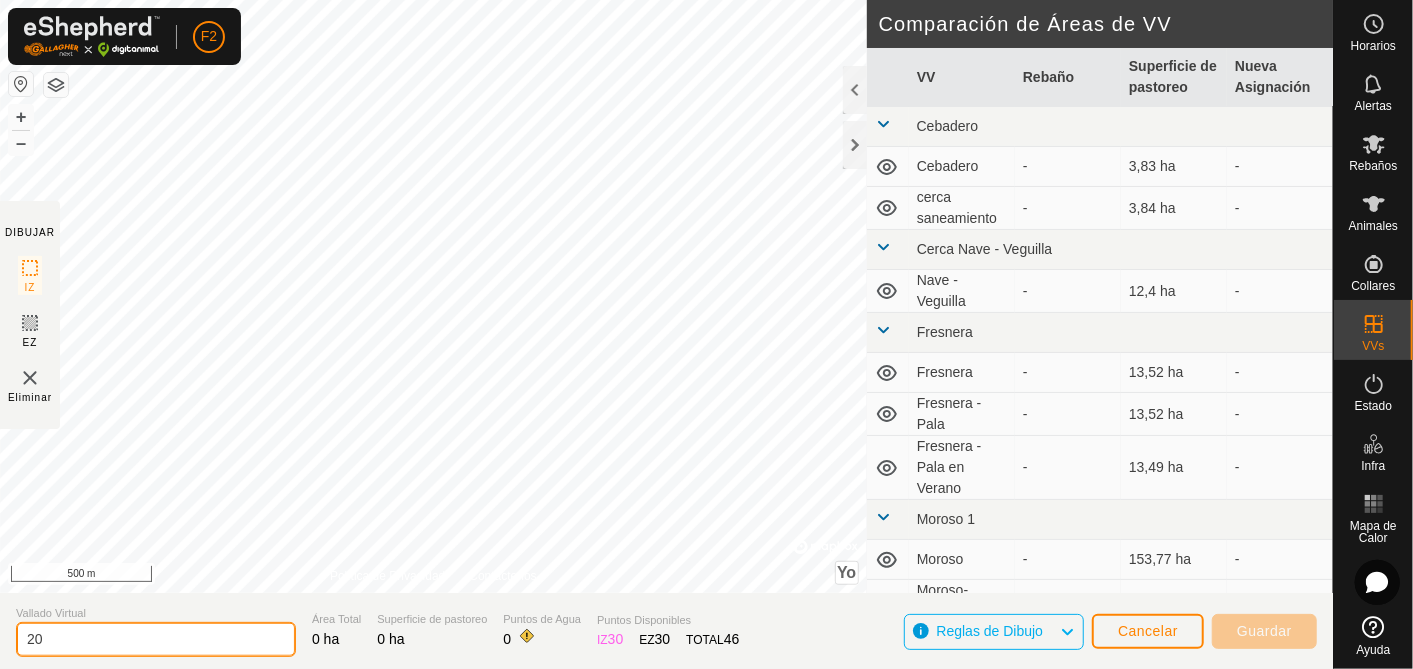 type on "2" 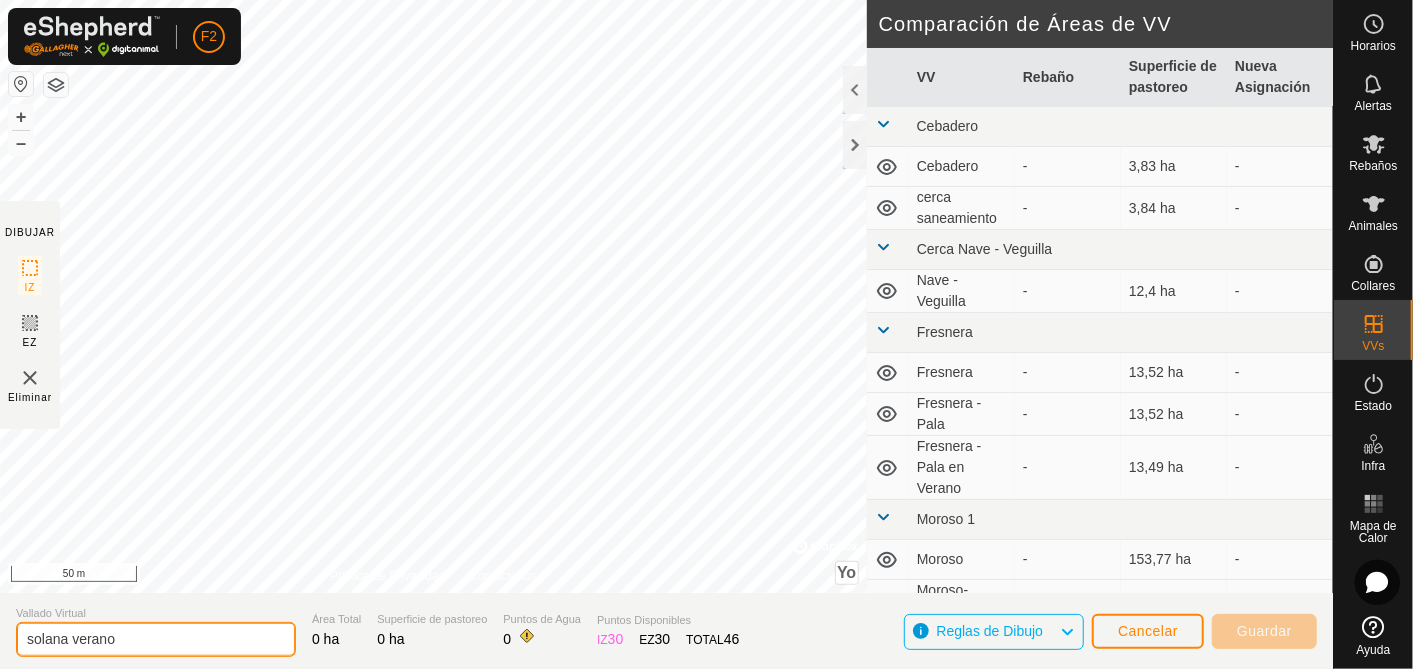 type on "solana verano" 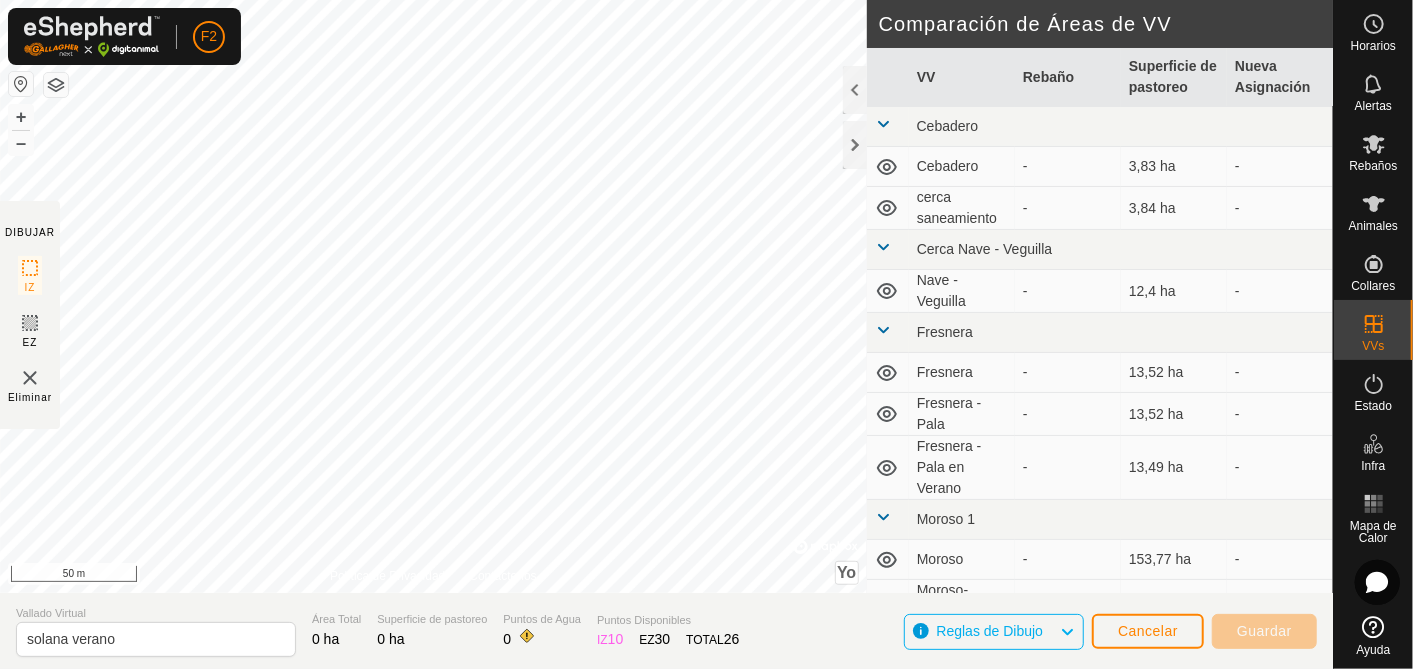 click on "DIBUJAR IZ EZ Eliminar Política de Privacidad Contáctenos + – ⇧ Yo ©  Mapbox , ©  OpenStreetMap ,  Improve this map 50 m Comparación de Áreas de VV     VV   Rebaño   Superficie de pastoreo   Nueva Asignación  Cebadero  Cebadero  -  3,83 ha   -   cerca saneamiento  -  3,84 ha   -  Cerca Nave - Veguilla  Nave - Veguilla  -  12,4 ha   -  Fresnera  Fresnera  -  13,52 ha   -   Fresnera - Pala  -  13,52 ha   -   Fresnera - Pala en Verano  -  13,49 ha   -  Moroso 1  Moroso  -  153,77 ha   -   Moroso-Pradera de las Setas  -  59,65 ha   -  Pala  Pala  -  55,47 ha   -  Salinas  Salinas   lote Aubrac blanco   26,01 ha   -   Salinas - Pilón  -  26,01 ha   -  Solana  Muros - Solana  -  50,49 ha   -   Solana   lote Aubrac rojo   81,01 ha   -" 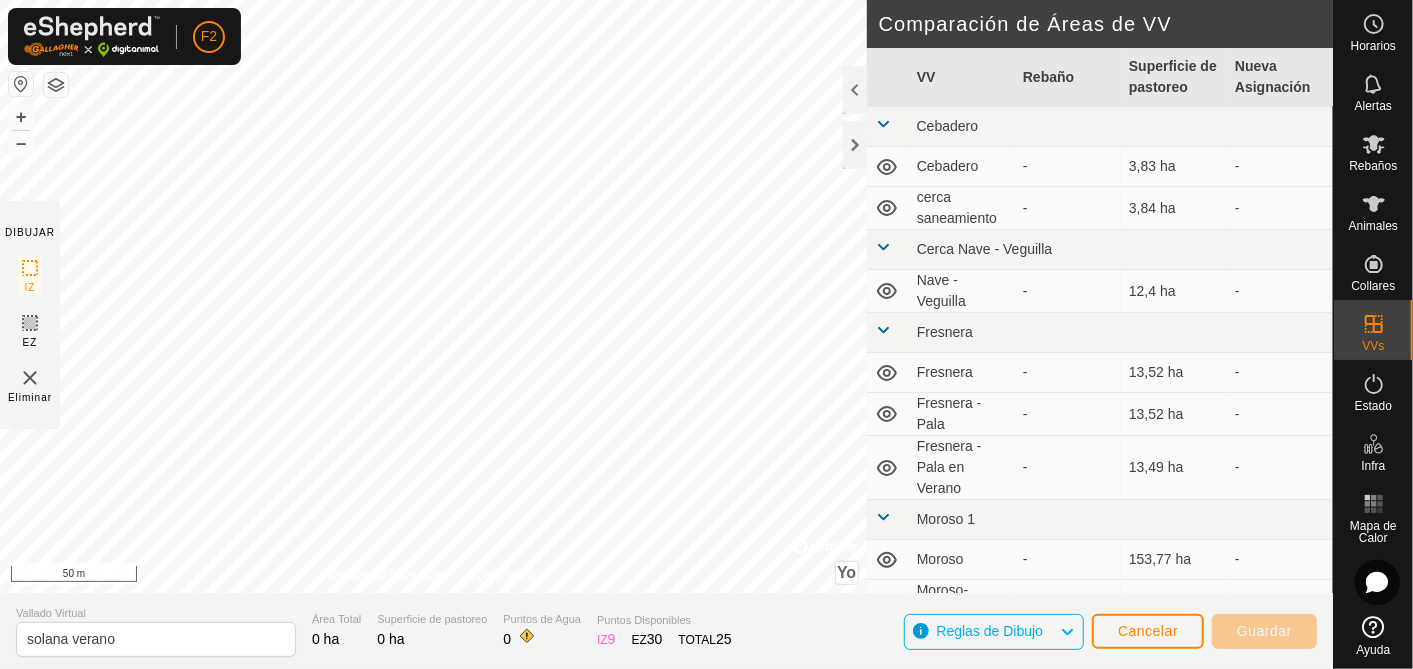 click on "F2 Horarios Alertas Rebaños Animales Collares VVs Estado Infra Mapa de Calor Ayuda DIBUJAR IZ EZ Eliminar Política de Privacidad Contáctenos + – ⇧ Yo ©  Mapbox , ©  OpenStreetMap ,  Improve this map 50 m Comparación de Áreas de VV     VV   Rebaño   Superficie de pastoreo   Nueva Asignación  Cebadero  Cebadero  -  3,83 ha   -   cerca saneamiento  -  3,84 ha   -  Cerca Nave - Veguilla  Nave - Veguilla  -  12,4 ha   -  Fresnera  Fresnera  -  13,52 ha   -   Fresnera - Pala  -  13,52 ha   -   Fresnera - Pala en Verano  -  13,49 ha   -  Moroso 1  Moroso  -  153,77 ha   -   Moroso-Pradera de las Setas  -  59,65 ha   -  Pala  Pala  -  55,47 ha   -  Salinas  Salinas   lote Aubrac blanco   26,01 ha   -   Salinas - Pilón  -  26,01 ha   -  Solana  Muros - Solana  -  50,49 ha   -   Solana   lote Aubrac rojo   81,01 ha   -  Vallado Virtual solana verano Área Total 0 ha Superficie de pastoreo 0 ha Puntos de Agua 0 Puntos Disponibles  IZ   9  EZ  30  TOTAL   25 Reglas de Dibujo Cancelar Guardar" at bounding box center [706, 334] 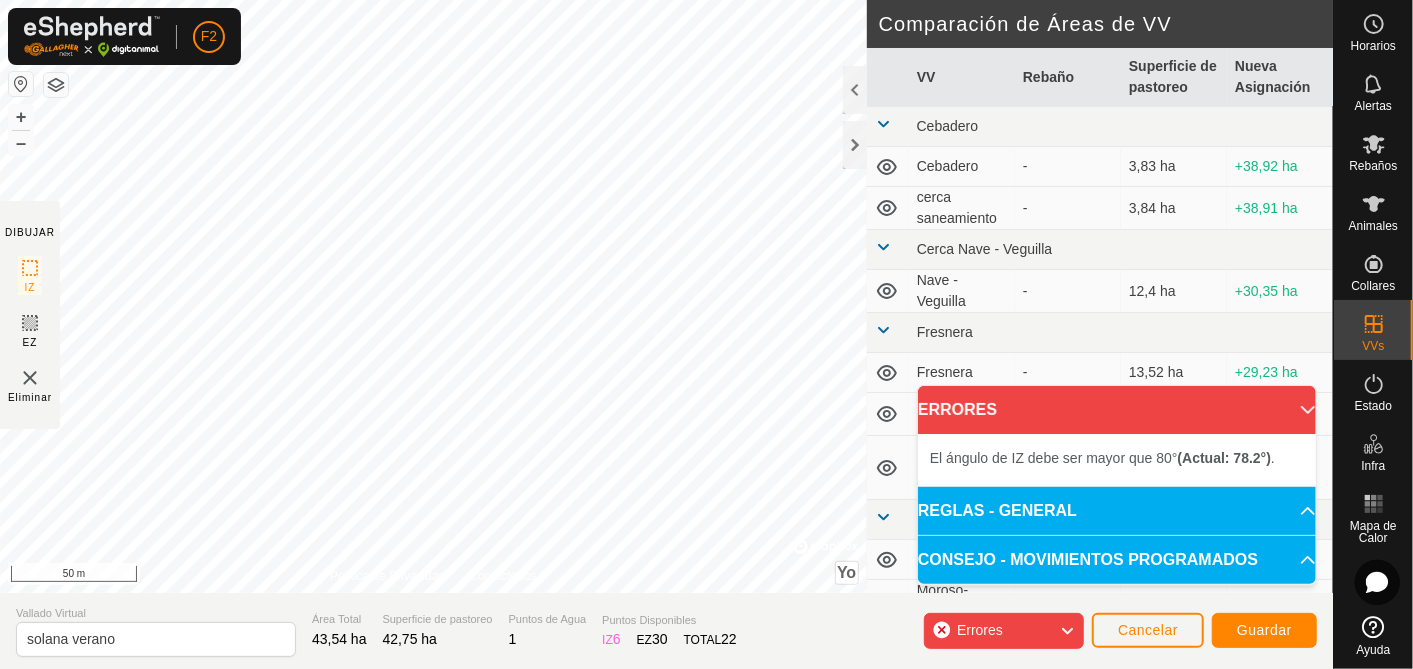 click on "El ángulo de IZ debe ser mayor que 80°  (Actual: 78.2°) . + – ⇧ Yo ©  Mapbox , ©  OpenStreetMap ,  Improve this map 50 m" at bounding box center [433, 296] 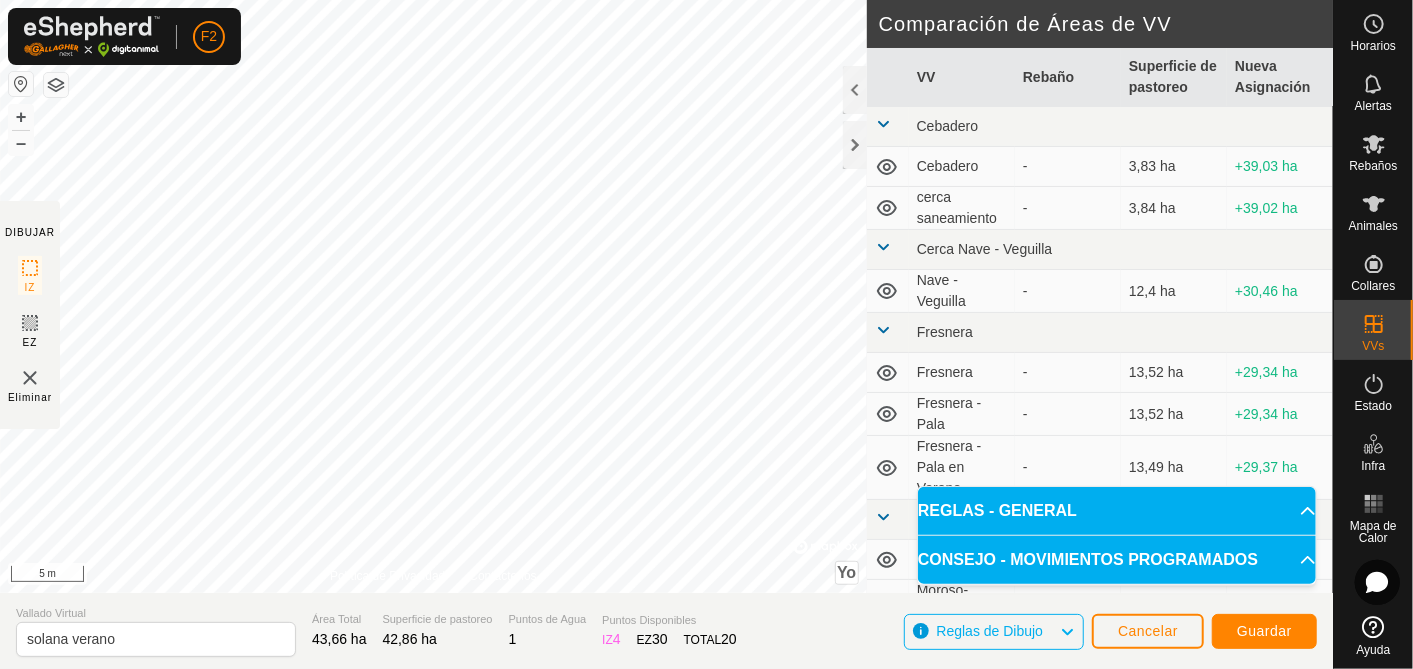 drag, startPoint x: 454, startPoint y: -7, endPoint x: 333, endPoint y: 717, distance: 734.04156 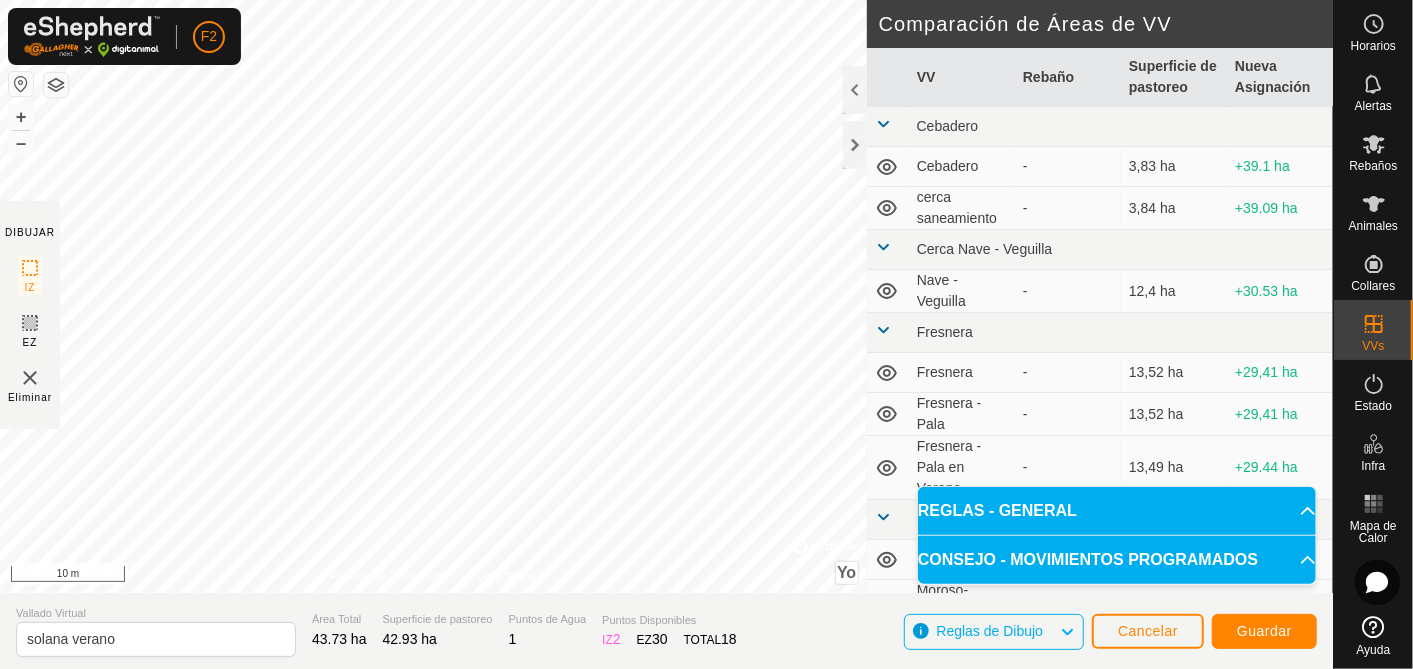 click on "DIBUJAR IZ EZ Eliminar Política de Privacidad Contáctenos El ángulo de IZ debe ser mayor que 80°  (Actual: 78.2°) . + – ⇧ Yo ©  Mapbox , ©  OpenStreetMap ,  Improve this map 10 m Comparación de Áreas de VV     VV   Rebaño   Superficie de pastoreo   Nueva Asignación  Cebadero  Cebadero  -  3,83 ha  +39.1 ha  cerca saneamiento  -  3,84 ha  +39.09 ha Cerca Nave - Veguilla  Nave - Veguilla  -  12,4 ha  +30.53 ha Fresnera  Fresnera  -  13,52 ha  +29,41 ha  Fresnera - Pala  -  13,52 ha  +29,41 ha  Fresnera - Pala en Verano  -  13,49 ha  +29.44 ha Moroso 1  Moroso  -  153,77 ha  -110.84 ha  Moroso-Pradera de las Setas  -  59,65 ha  -16.72 ha Pala  Pala  -  55,47 ha  -12.54 ha Salinas  Salinas   lote Aubrac blanco   26,01 ha  +16.92 ha  Salinas - Pilón  -  26,01 ha  +16.92 ha Solana  Muros - Solana  -  50,49 ha  -7.56 ha  Solana   lote Aubrac rojo   81,01 ha  -38.08 ha Vallado Virtual solana verano Área Total 43.73 ha Superficie de pastoreo 42.93 ha Puntos de Agua 1 Puntos Disponibles  IZ   2  EZ  30" 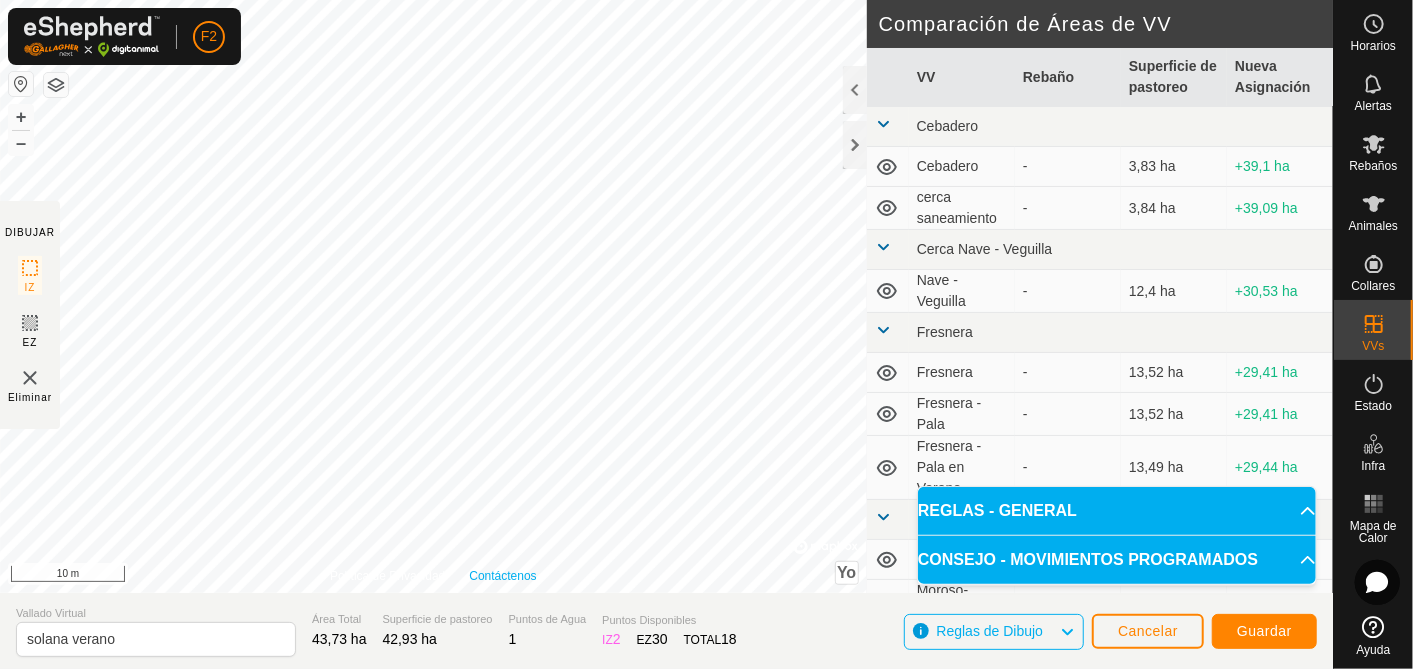 click on "Política de Privacidad Contáctenos El ángulo de IZ debe ser mayor que 80°  (Actual: 78.2°) . + – ⇧ Yo ©  Mapbox , ©  OpenStreetMap ,  Improve this map 10 m" at bounding box center (433, 296) 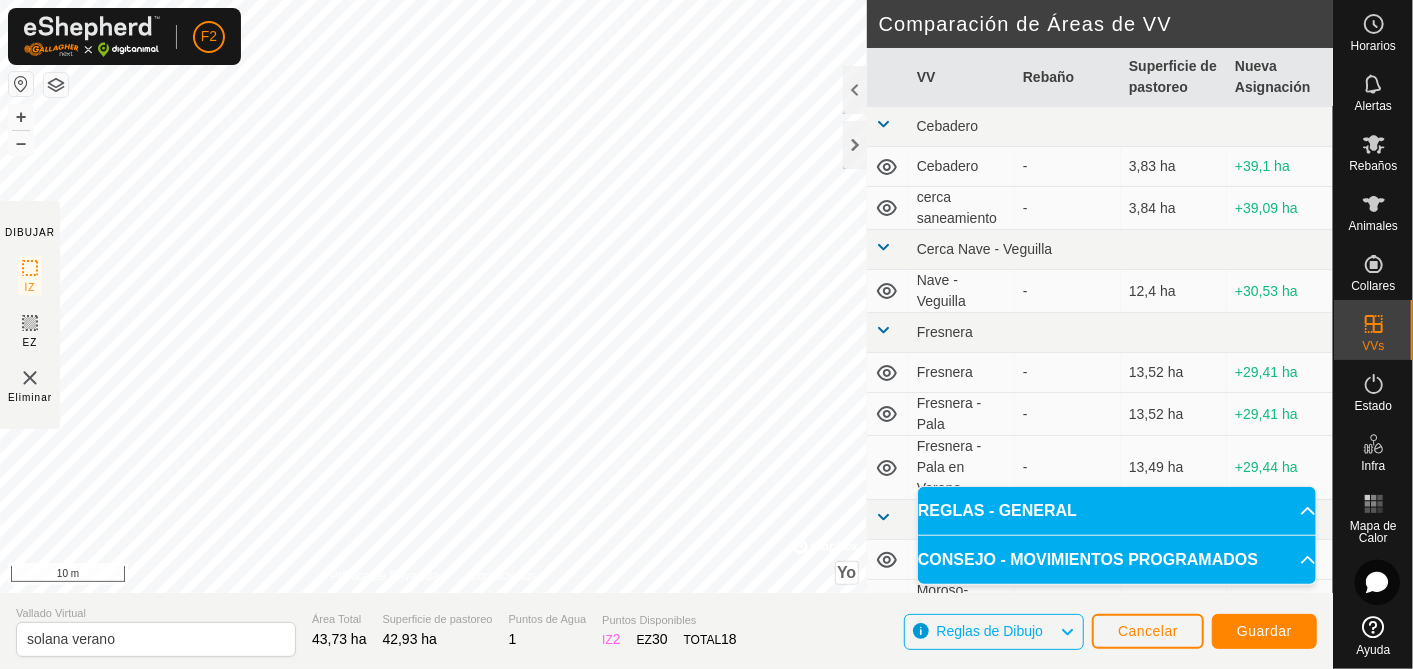 click on "DIBUJAR IZ EZ Eliminar Política de Privacidad Contáctenos El ángulo de IZ debe ser mayor que 80°  (Actual: 78.2°) . + – ⇧ Yo ©  Mapbox , ©  OpenStreetMap ,  Improve this map 10 m Comparación de Áreas de VV     VV   Rebaño   Superficie de pastoreo   Nueva Asignación  Cebadero  Cebadero  -  3,83 ha  +39,1 ha  cerca saneamiento  -  3,84 ha  +39,09 ha Cerca Nave - Veguilla  Nave - Veguilla  -  12,4 ha  +30,53 ha Fresnera  Fresnera  -  13,52 ha  +29,41 ha  Fresnera - Pala  -  13,52 ha  +29,41 ha  Fresnera - Pala en Verano  -  13,49 ha  +29,44 ha Moroso 1  Moroso  -  153,77 ha  -110,84 ha  Moroso-Pradera de las Setas  -  59,65 ha  -16,72 ha Pala  Pala  -  55,47 ha  -12,54 ha Salinas  Salinas   lote Aubrac blanco   26,01 ha  +16,92 ha  Salinas - Pilón  -  26,01 ha  +16,92 ha Solana  Muros - Solana  -  50,49 ha  -7,56 ha  Solana   lote Aubrac rojo   81,01 ha  -38,08 ha Vallado Virtual solana verano Área Total 43,73 ha Superficie de pastoreo 42,93 ha Puntos de Agua 1 Puntos Disponibles  IZ   2  EZ  30" 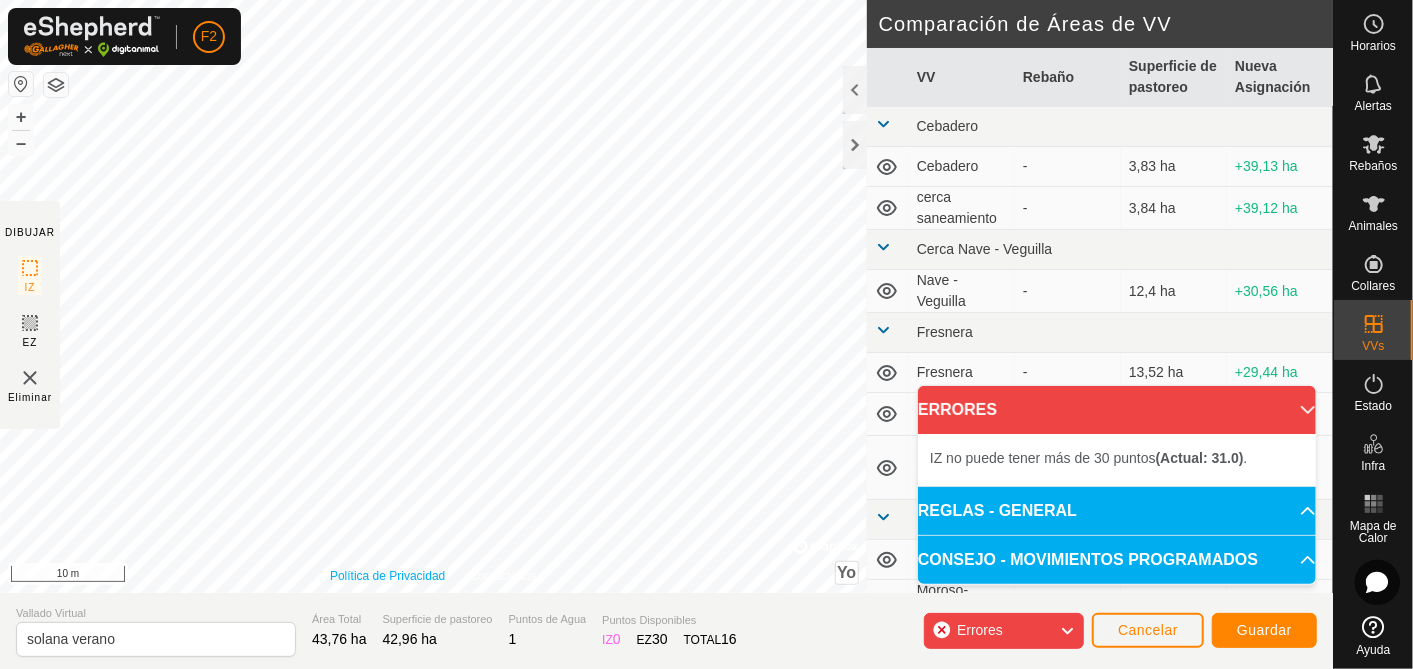 click on "Política de Privacidad Contáctenos El ángulo de IZ debe ser mayor que 80°  (Actual: 78.2°) . + – ⇧ Yo ©  Mapbox , ©  OpenStreetMap ,  Improve this map 10 m" at bounding box center [433, 296] 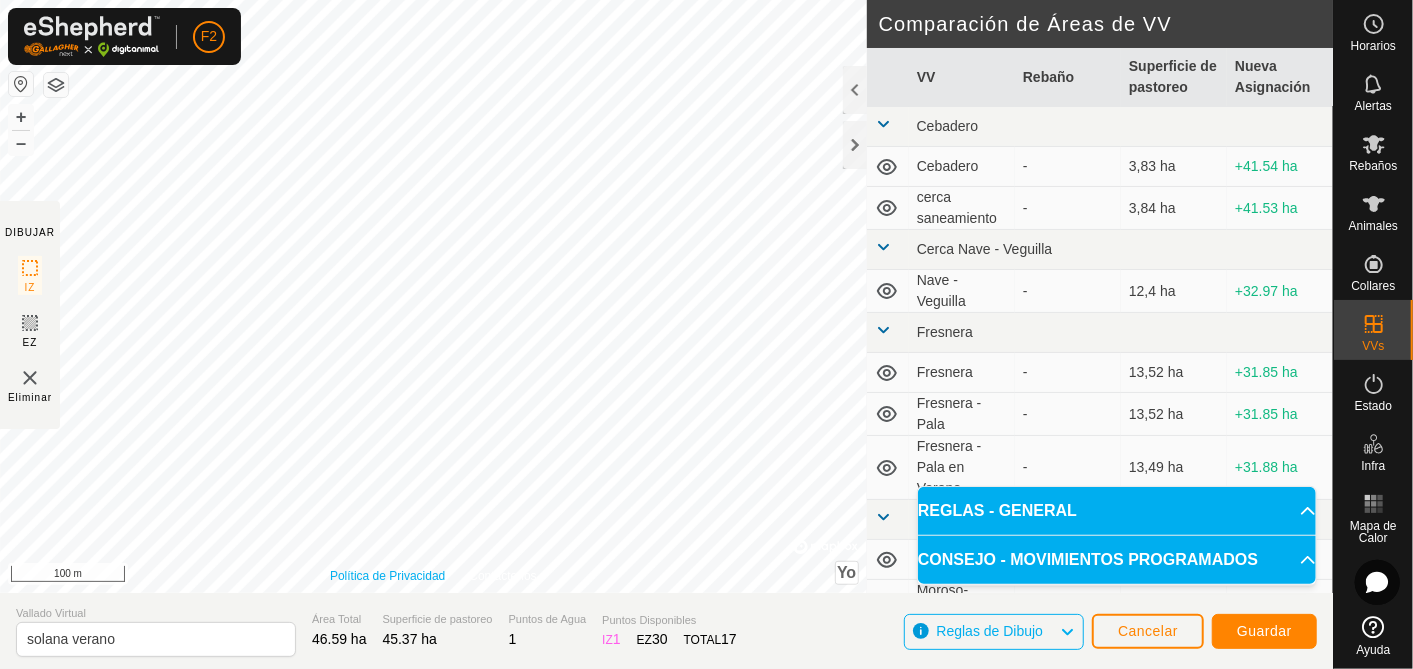 click on "Política de Privacidad Contáctenos El ángulo de IZ debe ser mayor que 80°  (Actual: 78.2°) . + – ⇧ Yo ©  Mapbox , ©  OpenStreetMap ,  Improve this map 100 m" at bounding box center (433, 296) 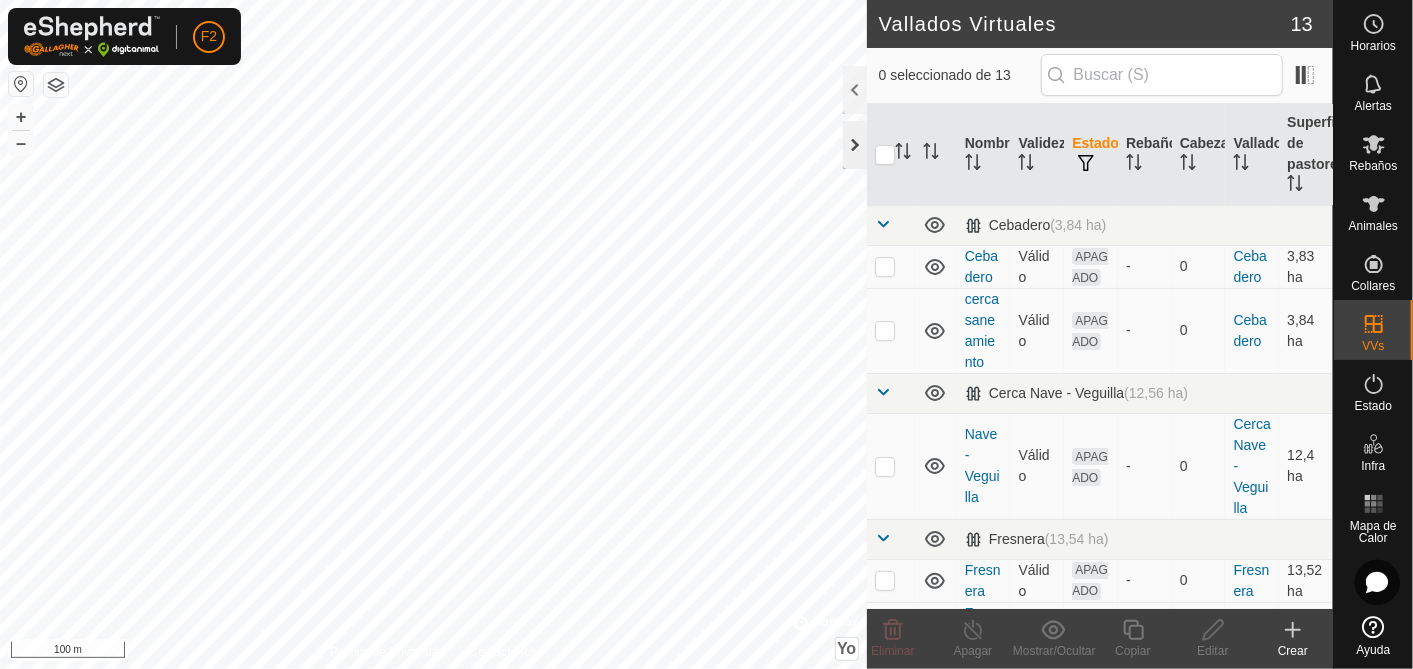 click 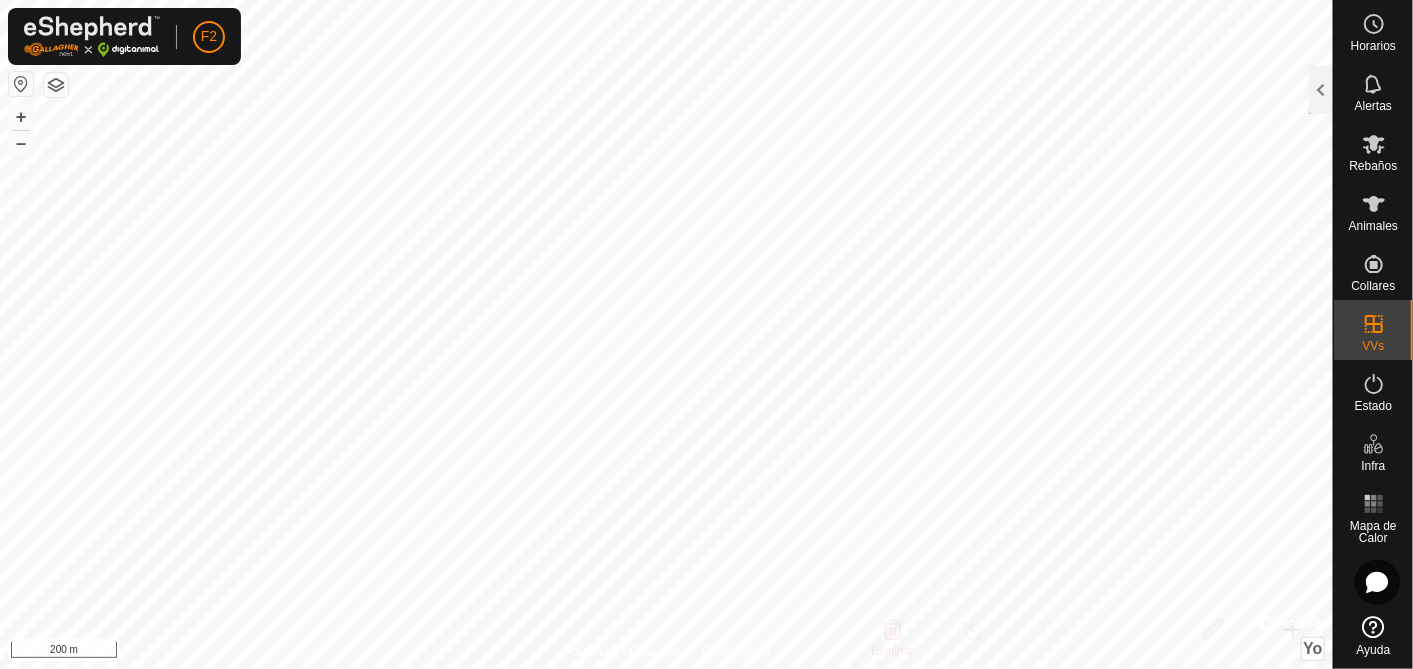 checkbox on "true" 